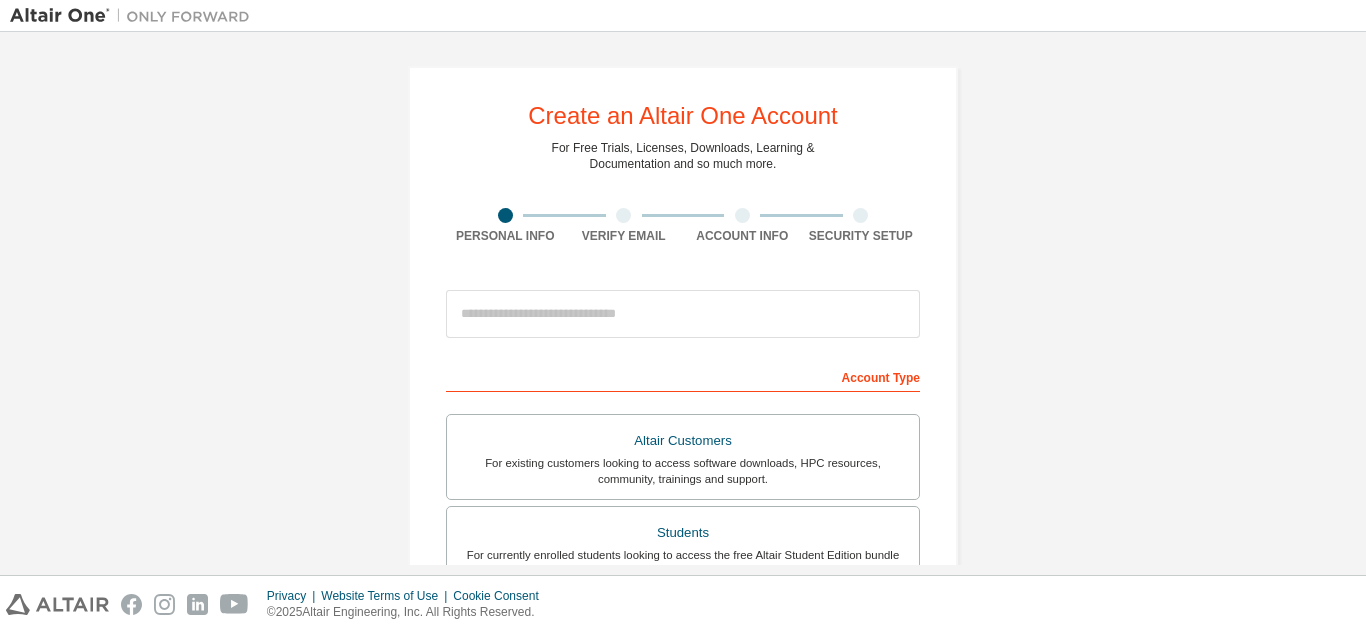 scroll, scrollTop: 0, scrollLeft: 0, axis: both 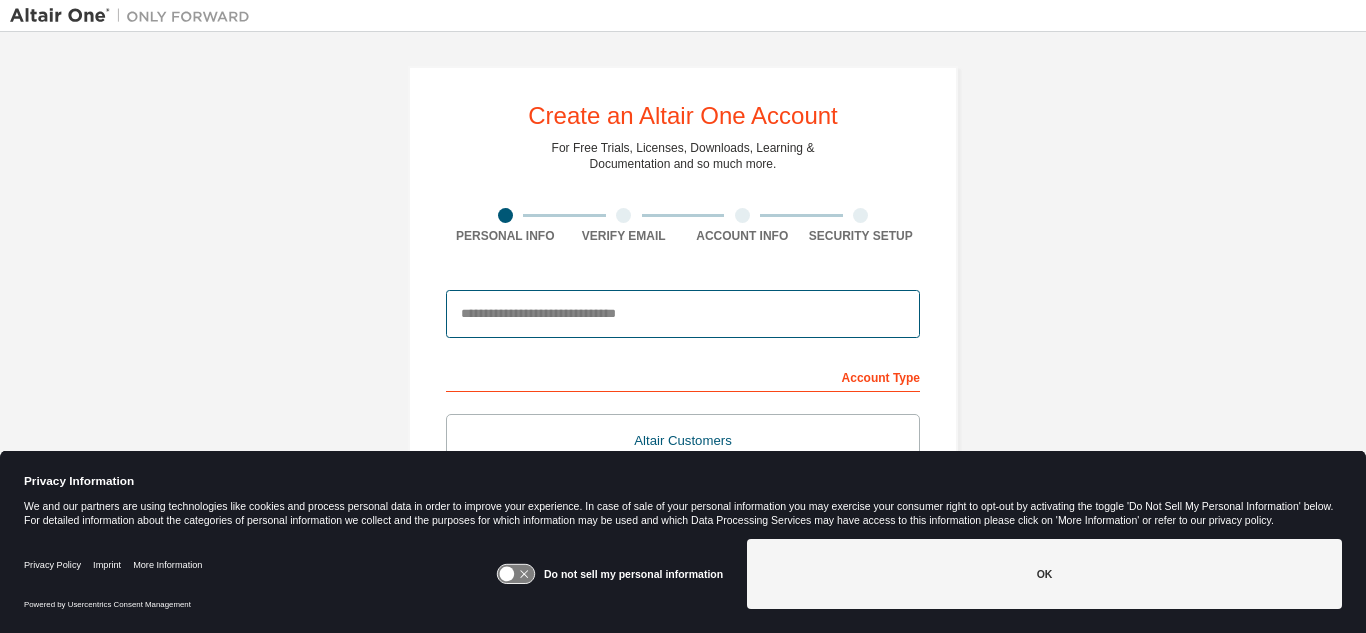 click at bounding box center [683, 314] 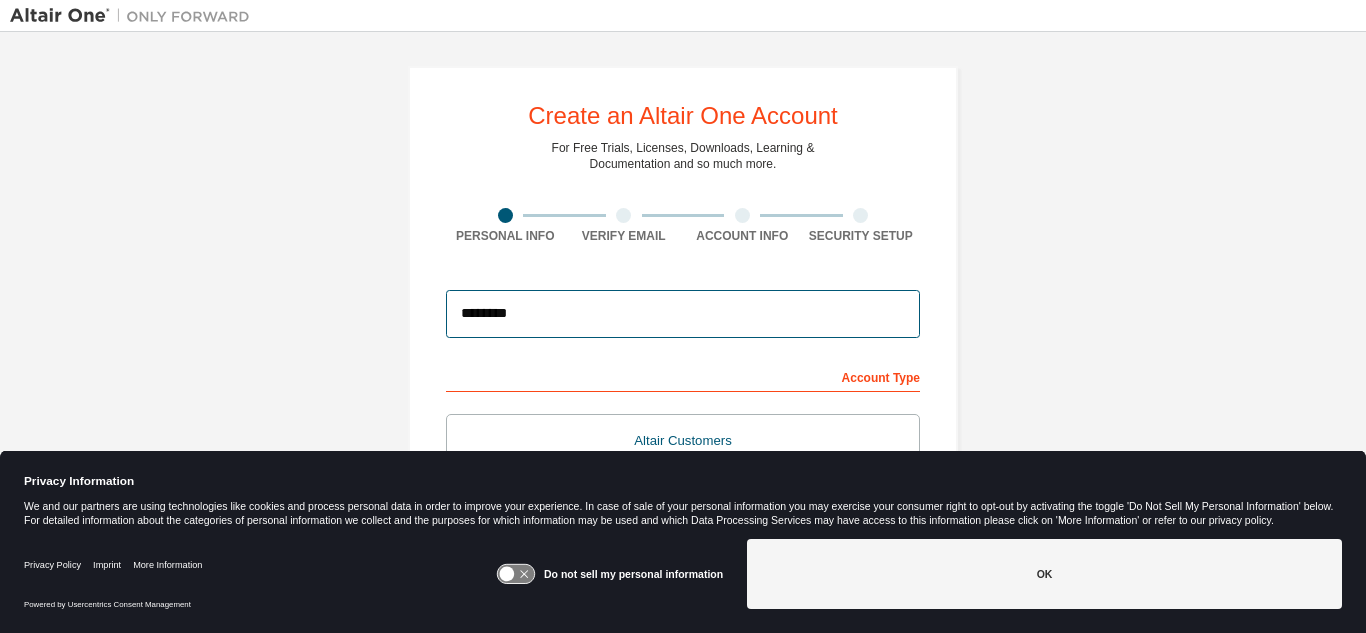 type on "**********" 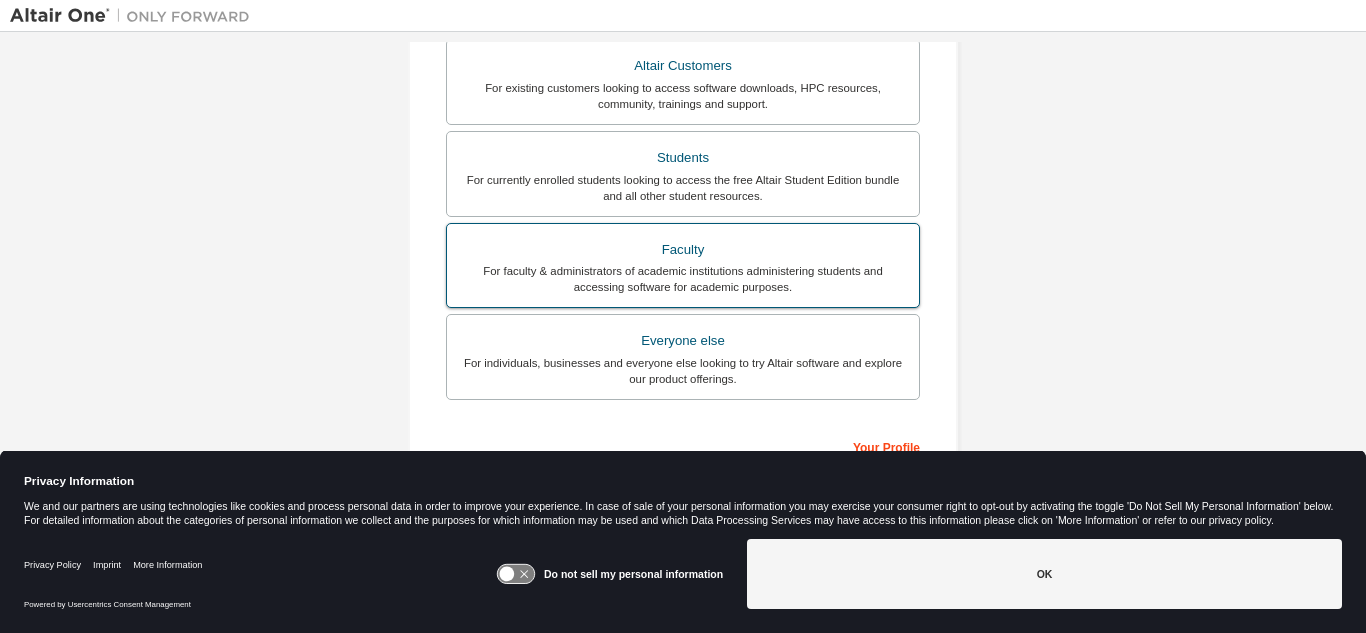 scroll, scrollTop: 400, scrollLeft: 0, axis: vertical 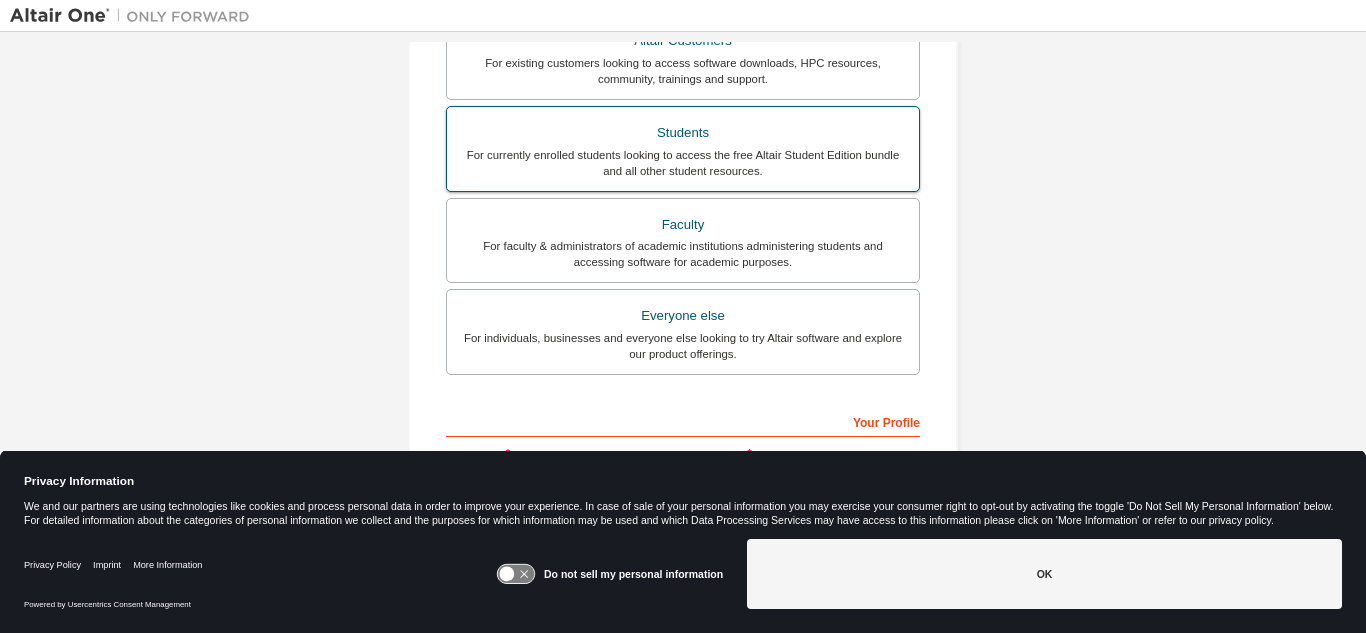 click on "For currently enrolled students looking to access the free Altair Student Edition bundle and all other student resources." at bounding box center (683, 163) 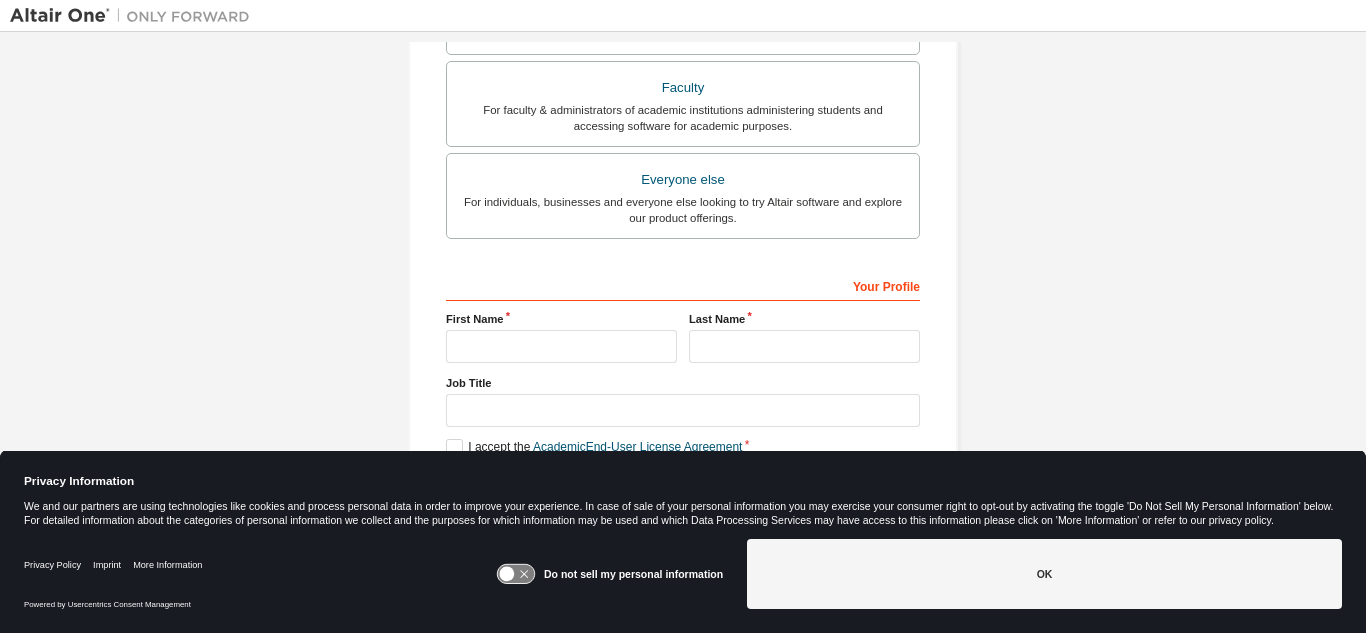 scroll, scrollTop: 536, scrollLeft: 0, axis: vertical 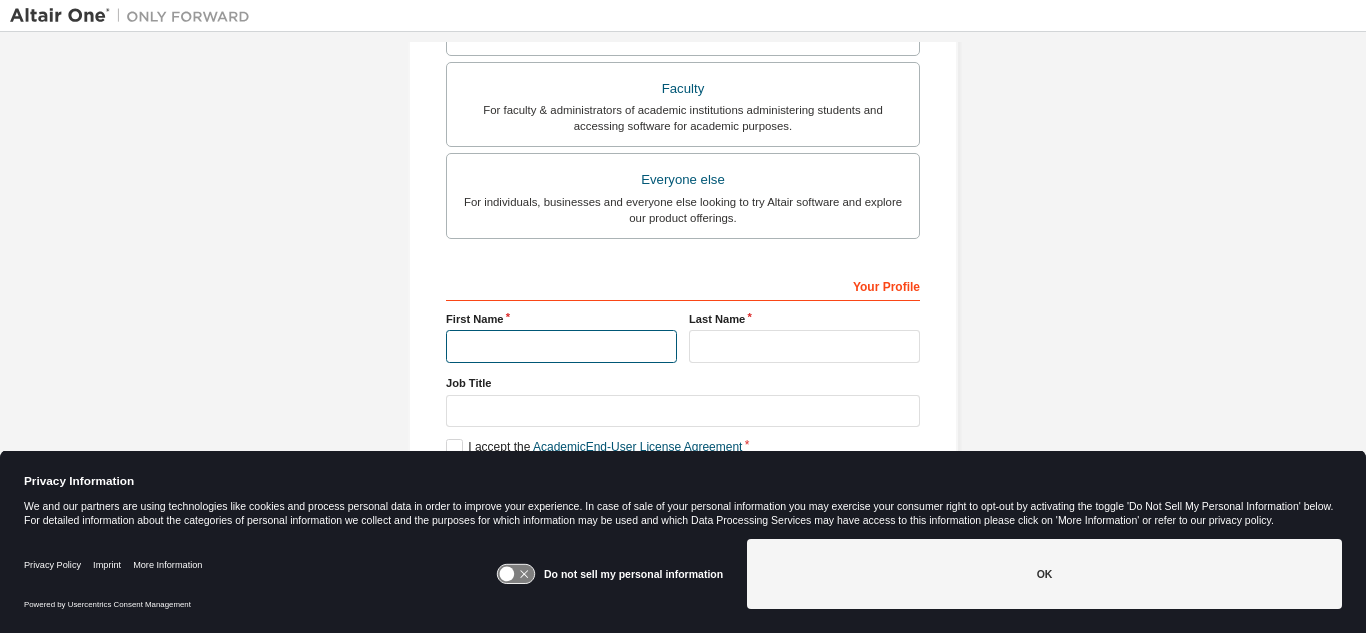 click at bounding box center [561, 346] 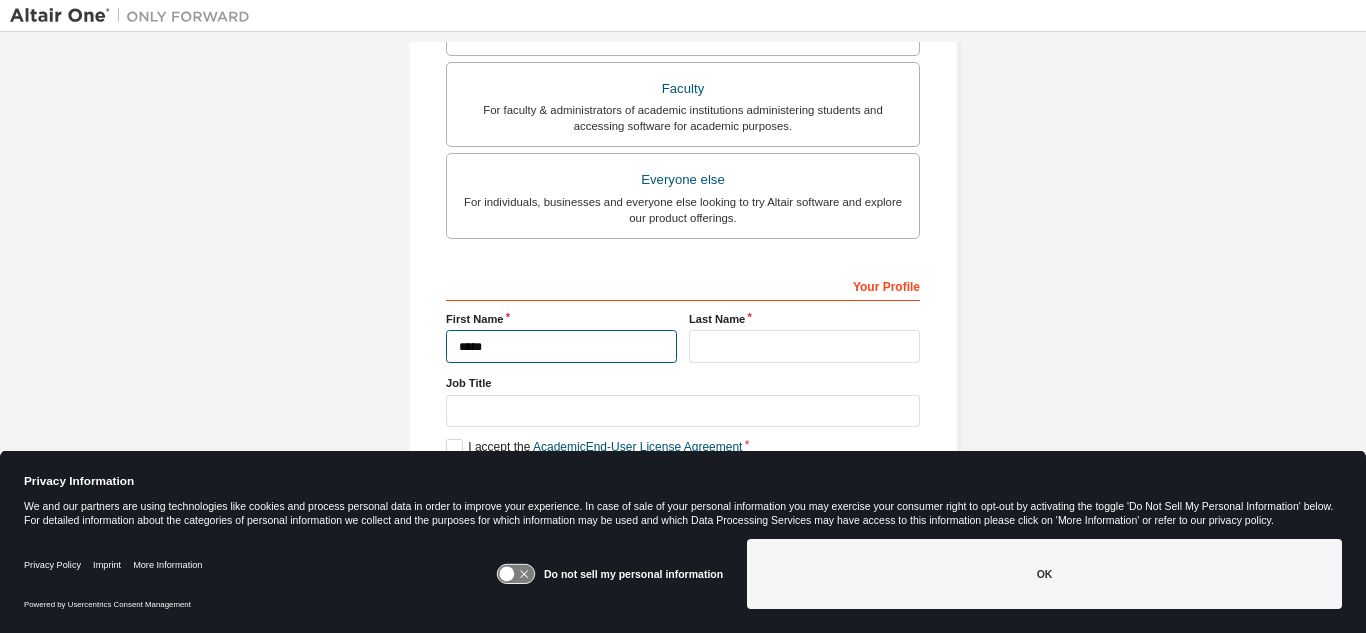 type on "*****" 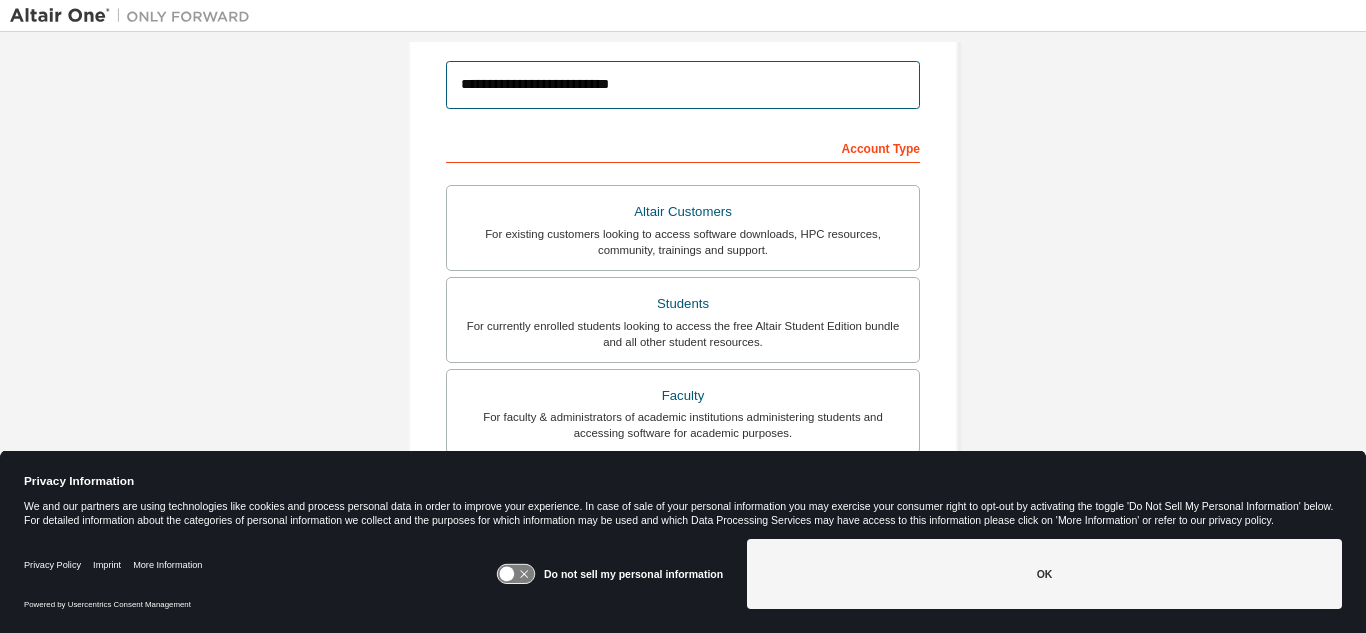 scroll, scrollTop: 536, scrollLeft: 0, axis: vertical 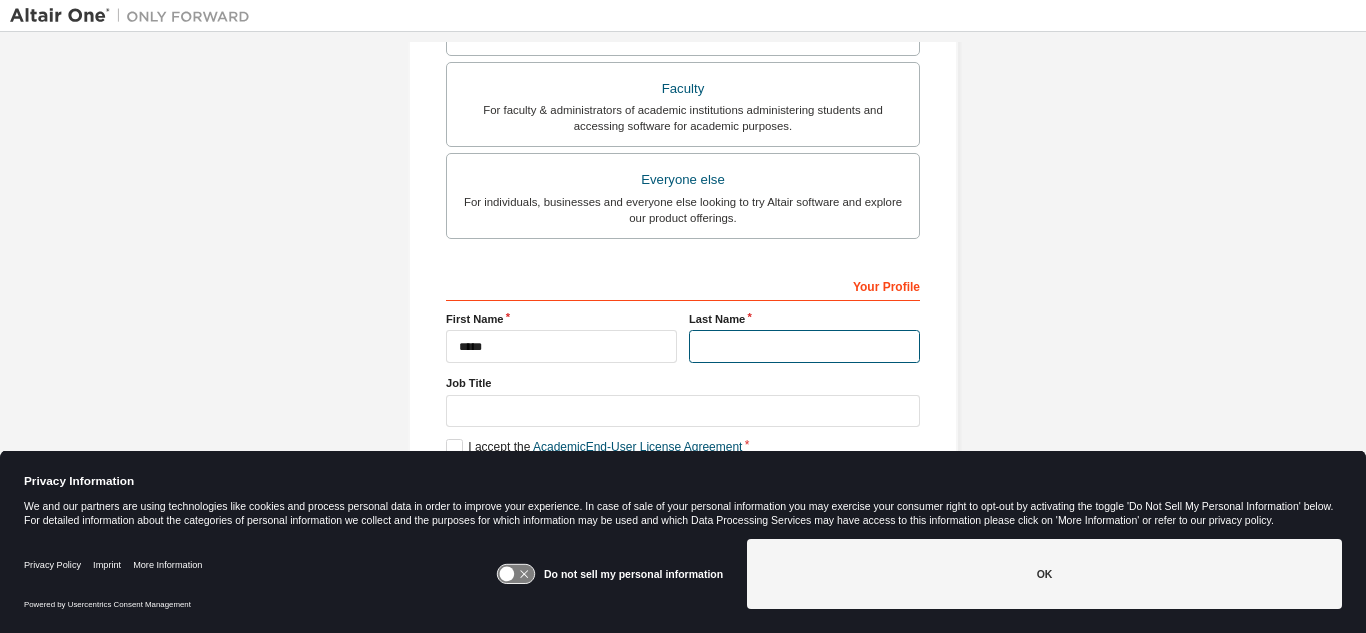 click at bounding box center (804, 346) 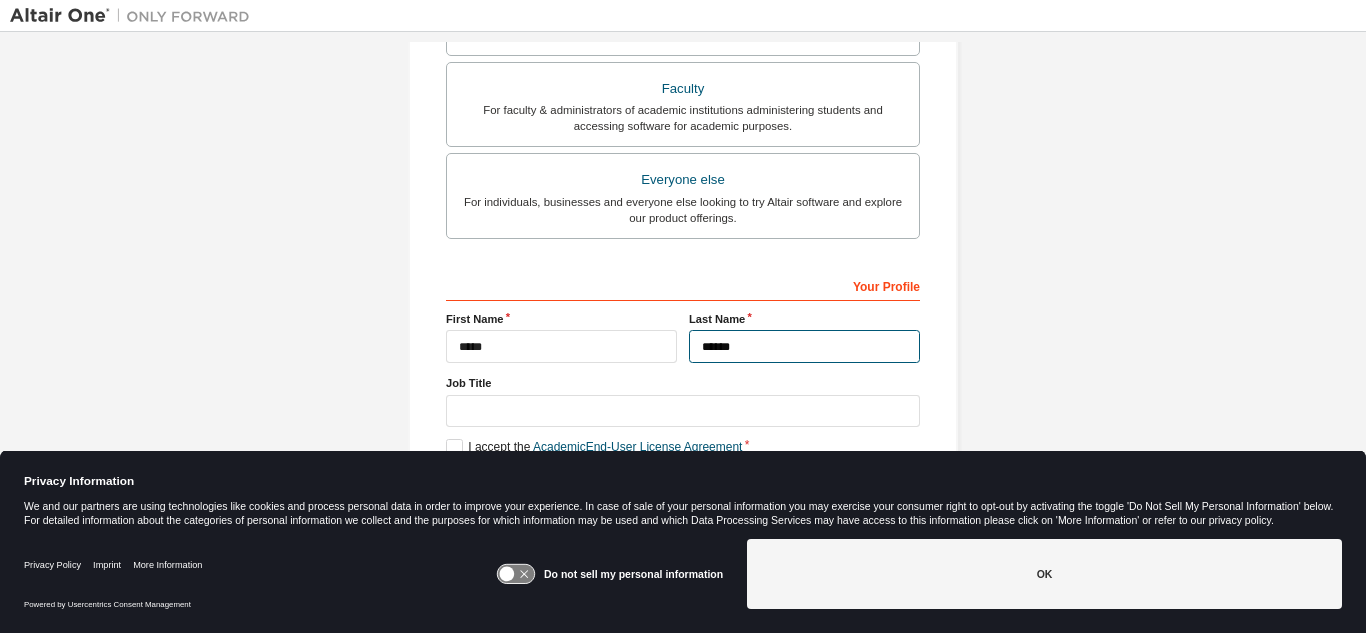 type on "******" 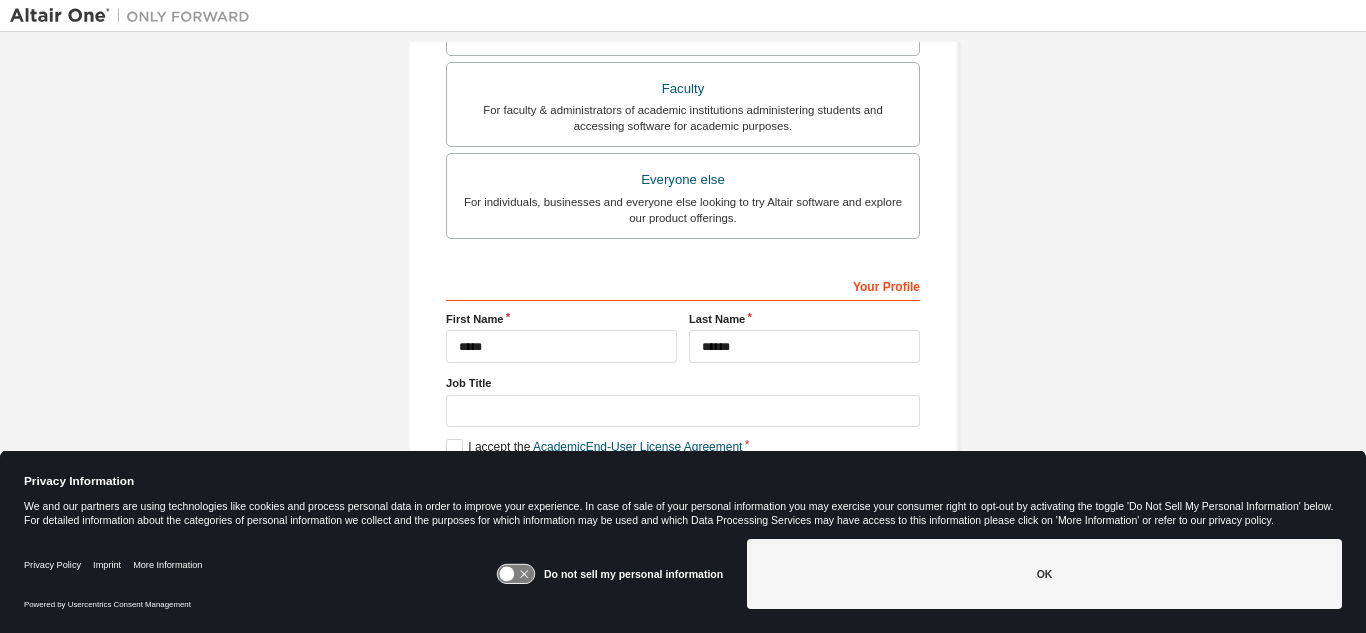 click on "**********" at bounding box center [683, 35] 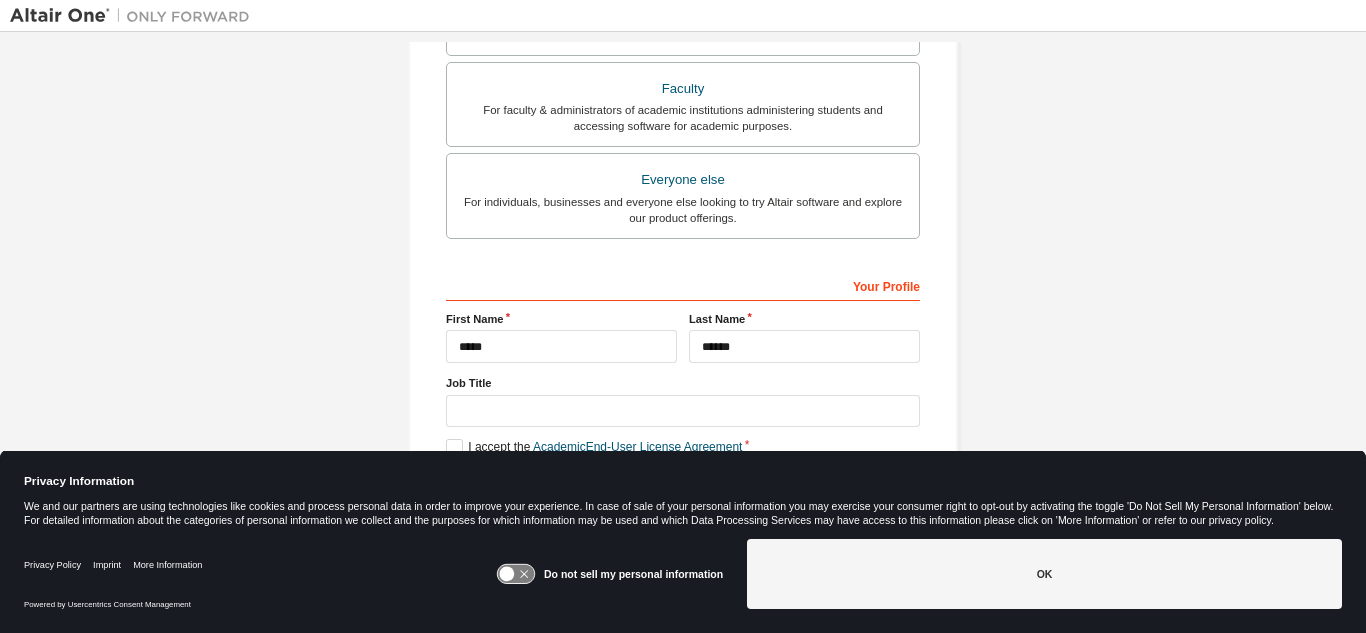 click 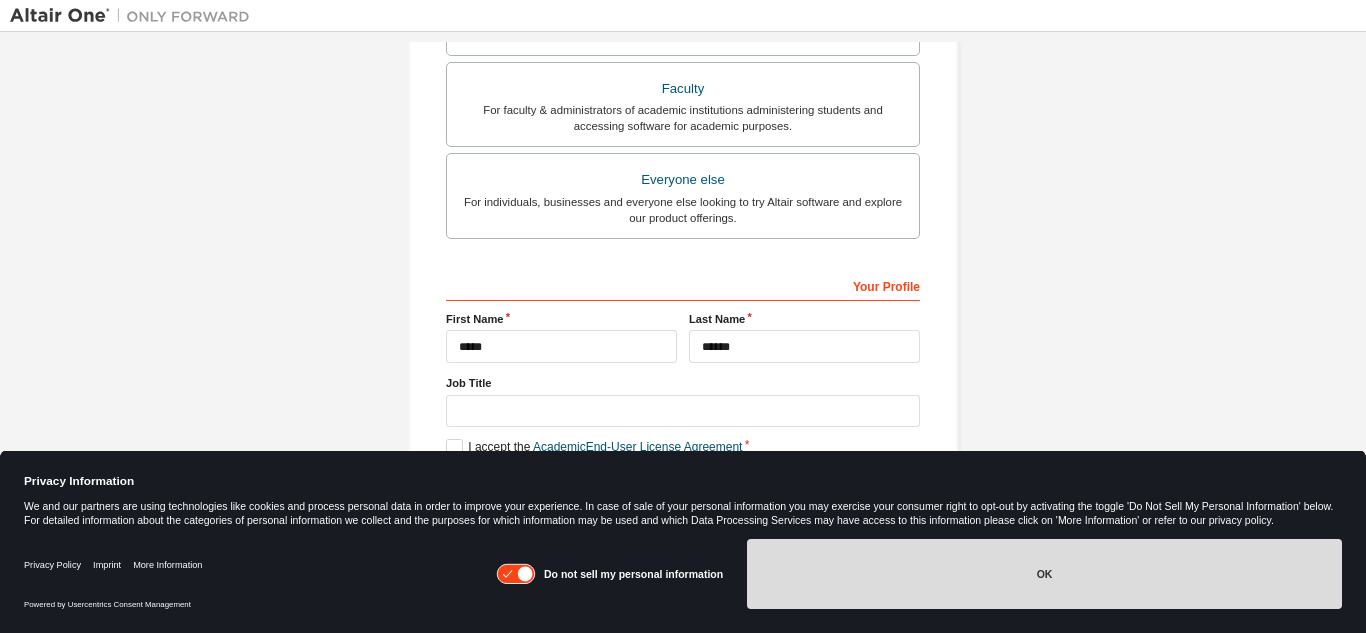 click on "OK" at bounding box center (1044, 574) 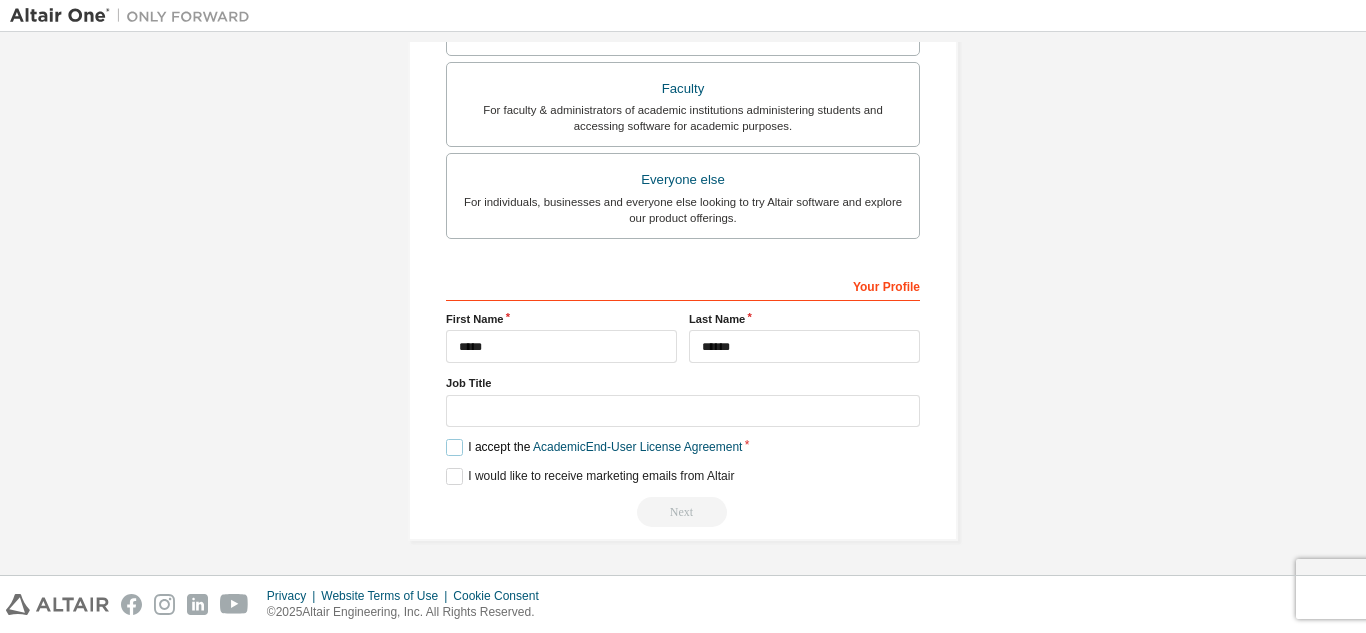 click on "I accept the   Academic   End-User License Agreement" at bounding box center [594, 447] 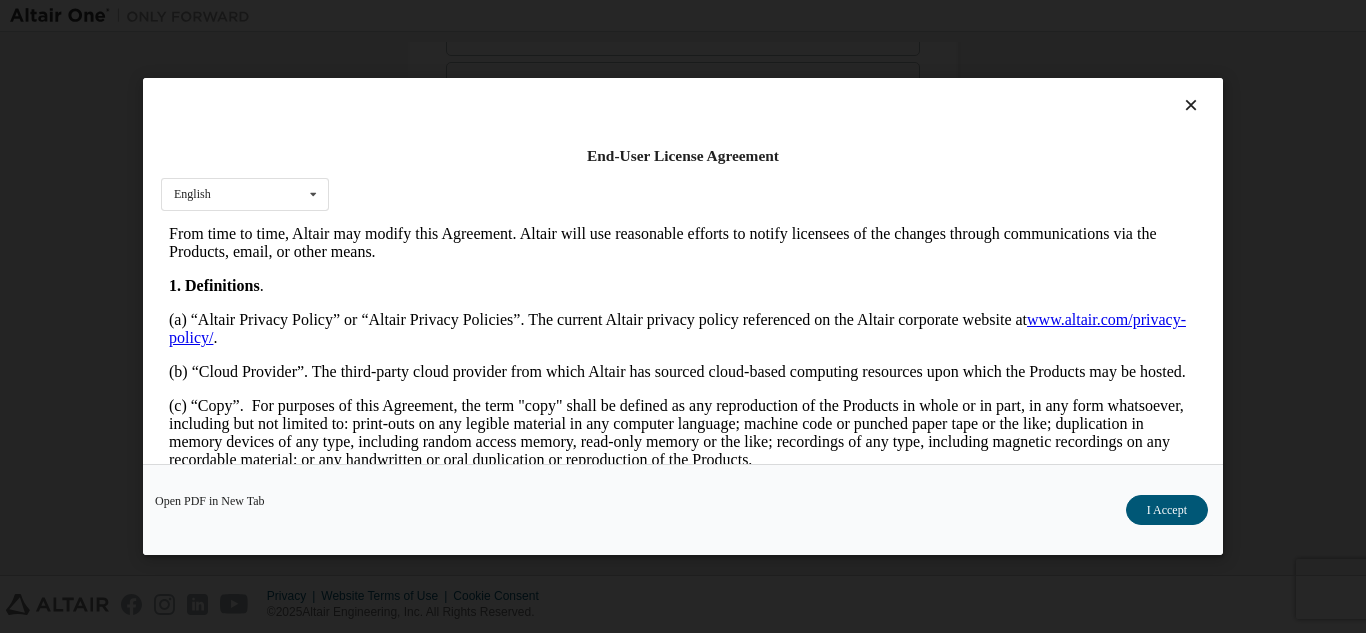 scroll, scrollTop: 400, scrollLeft: 0, axis: vertical 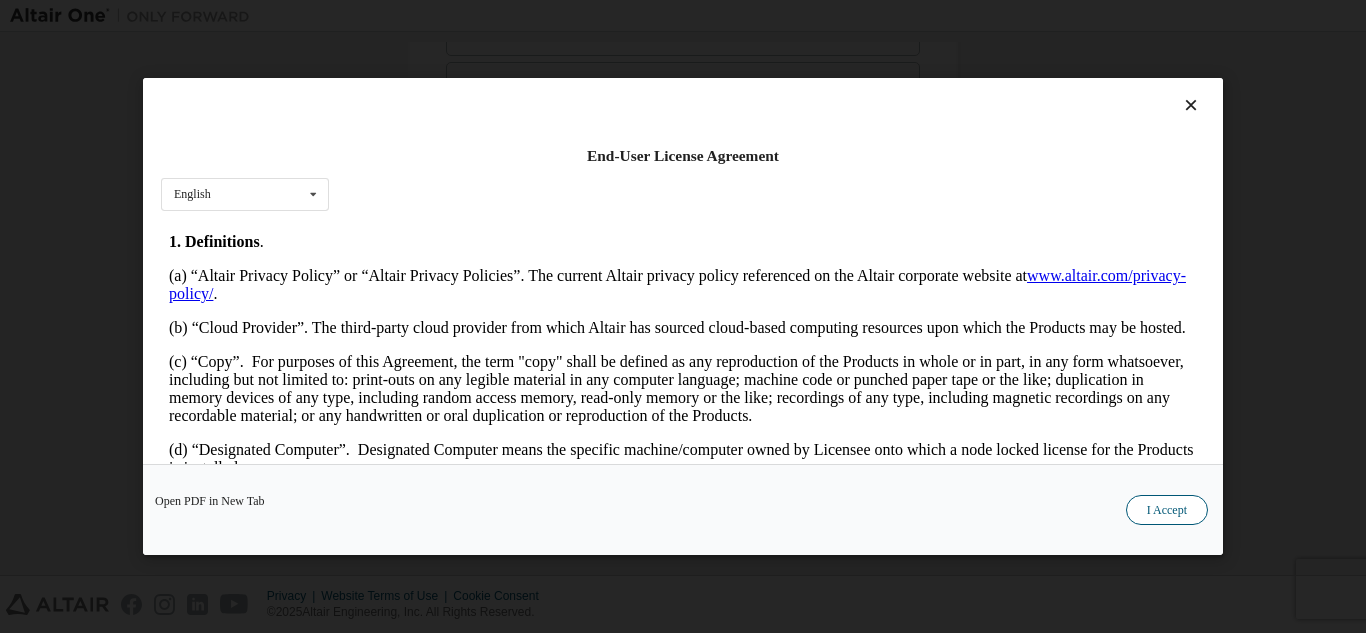 click on "I Accept" at bounding box center (1167, 510) 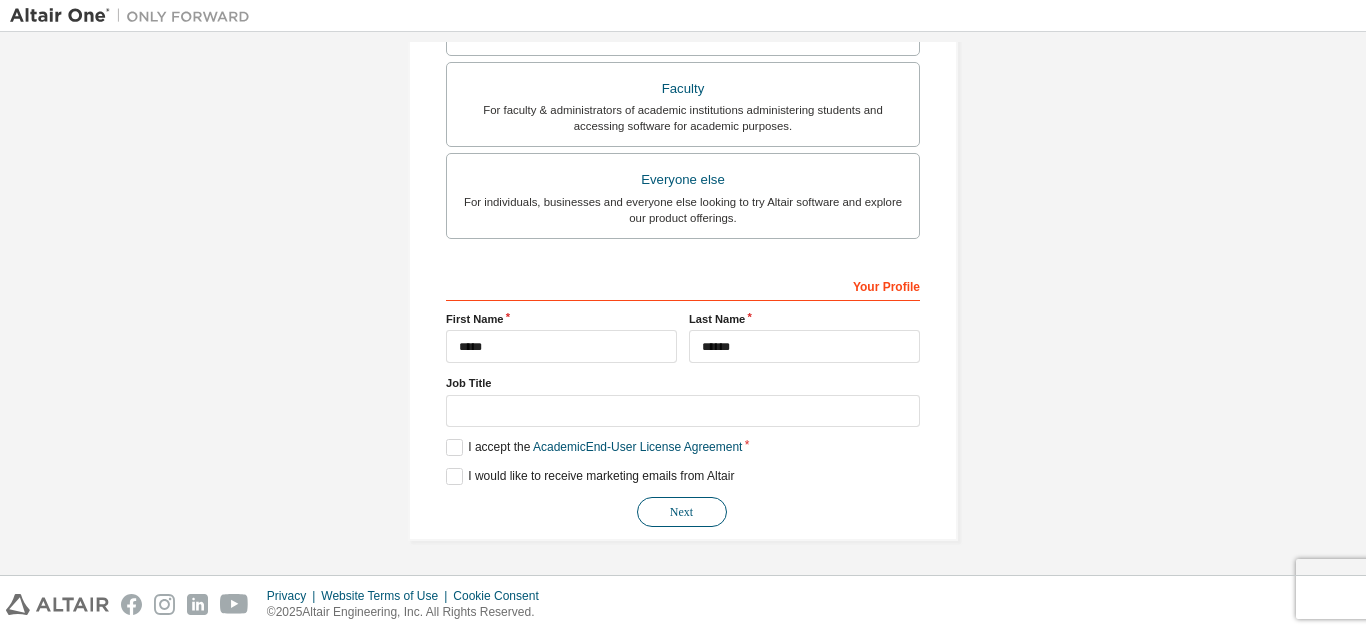 click on "Next" at bounding box center [682, 512] 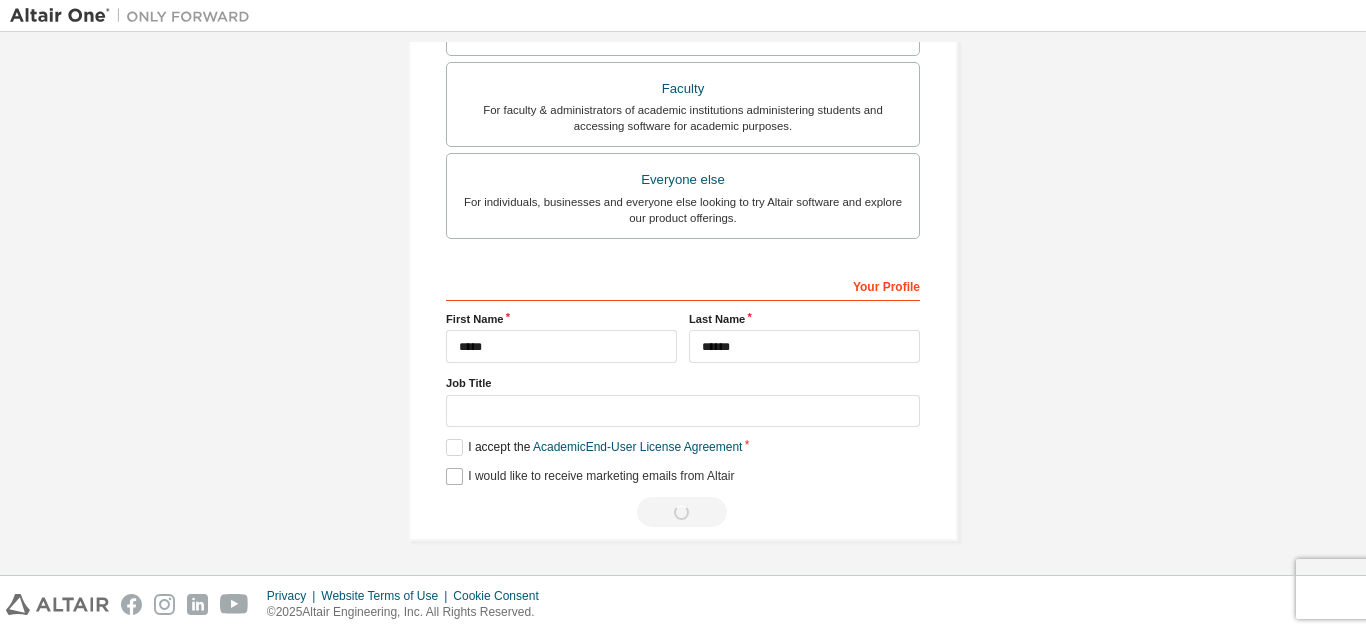 scroll, scrollTop: 0, scrollLeft: 0, axis: both 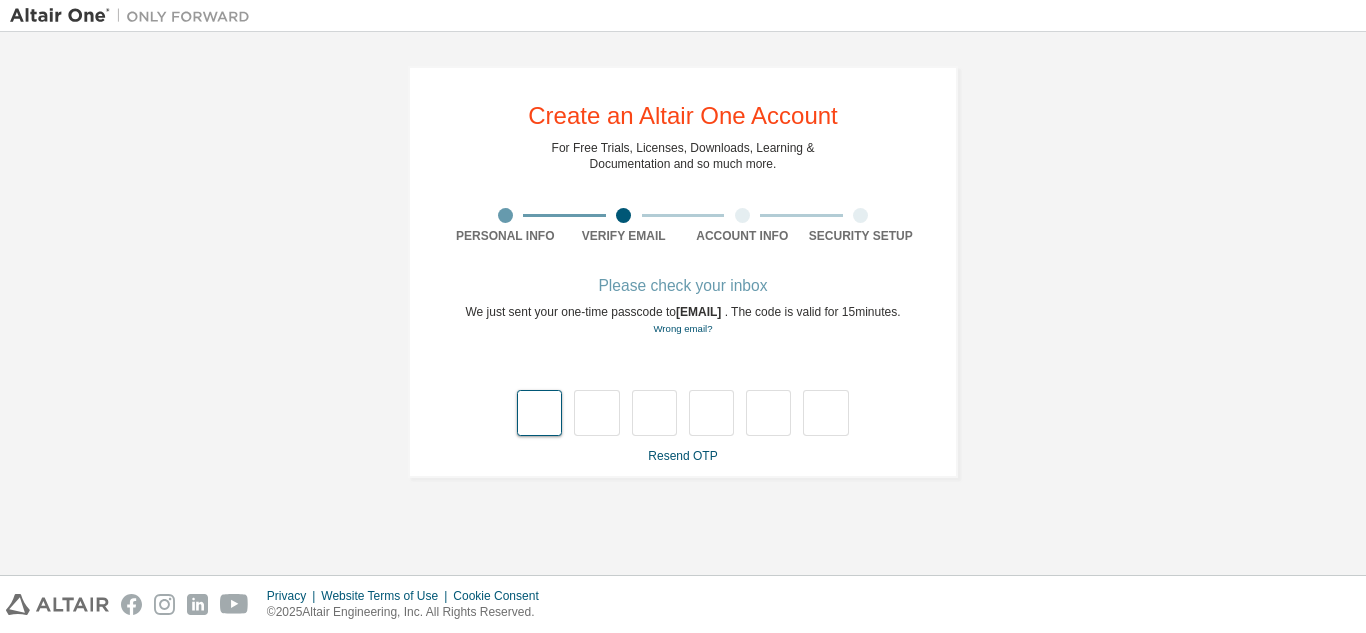 type on "*" 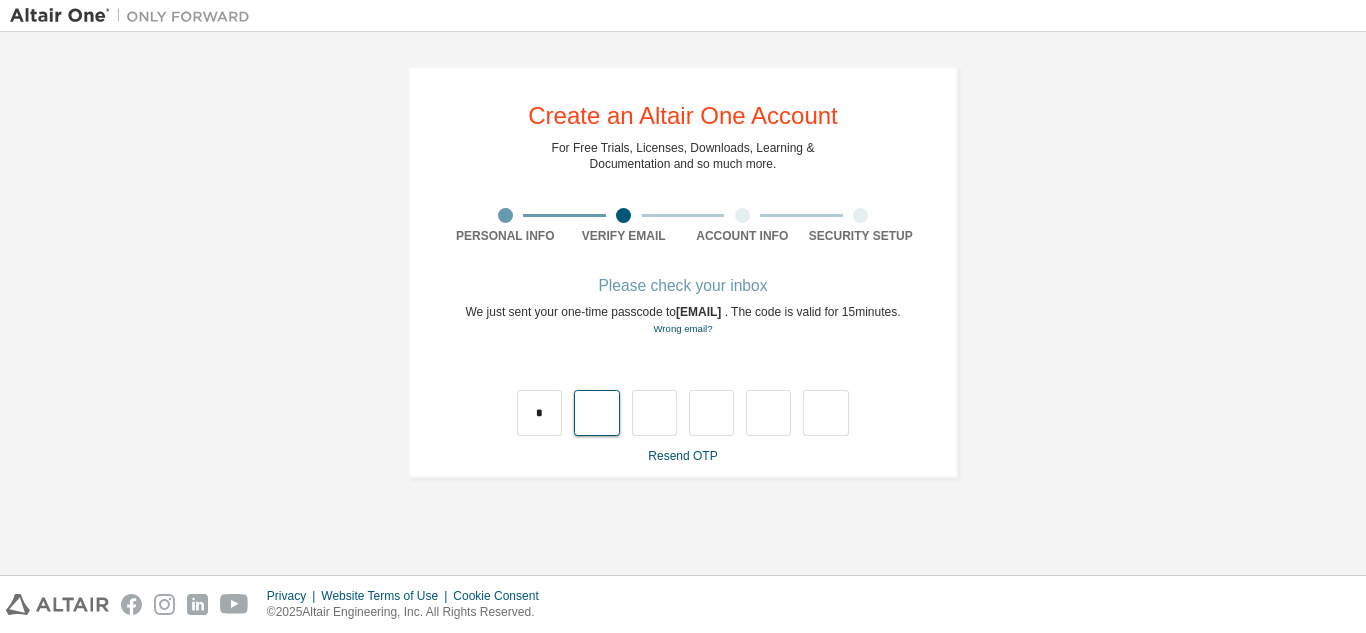 type on "*" 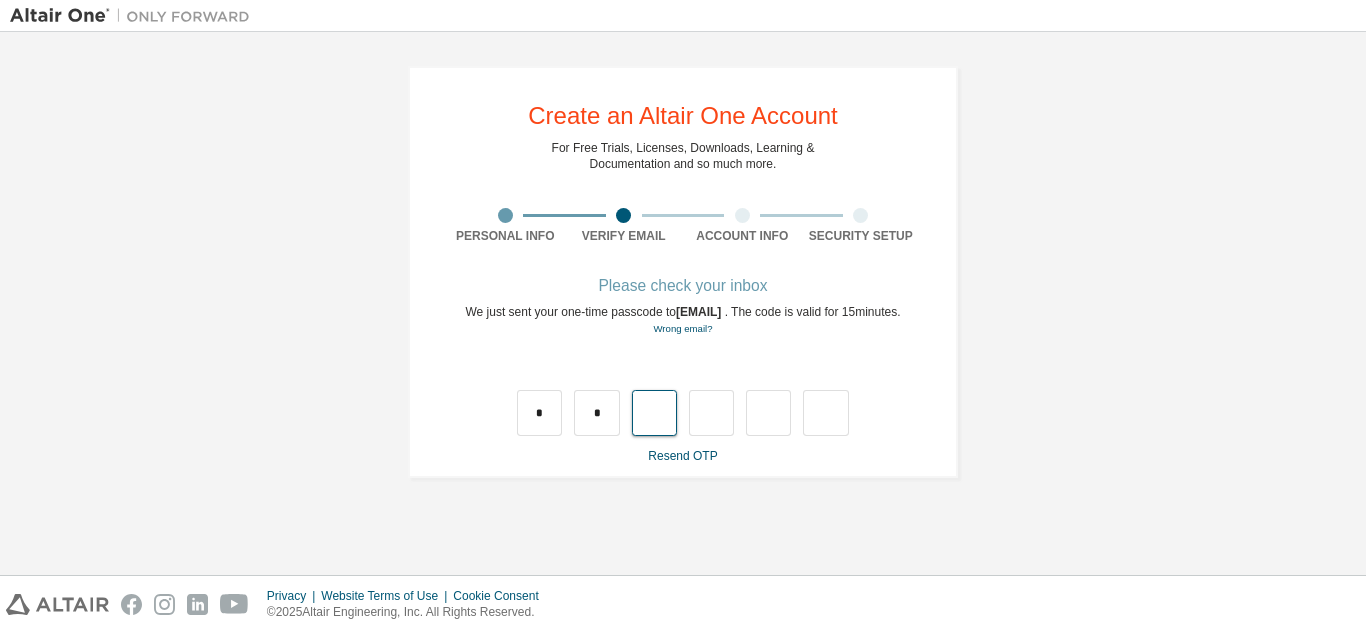 type on "*" 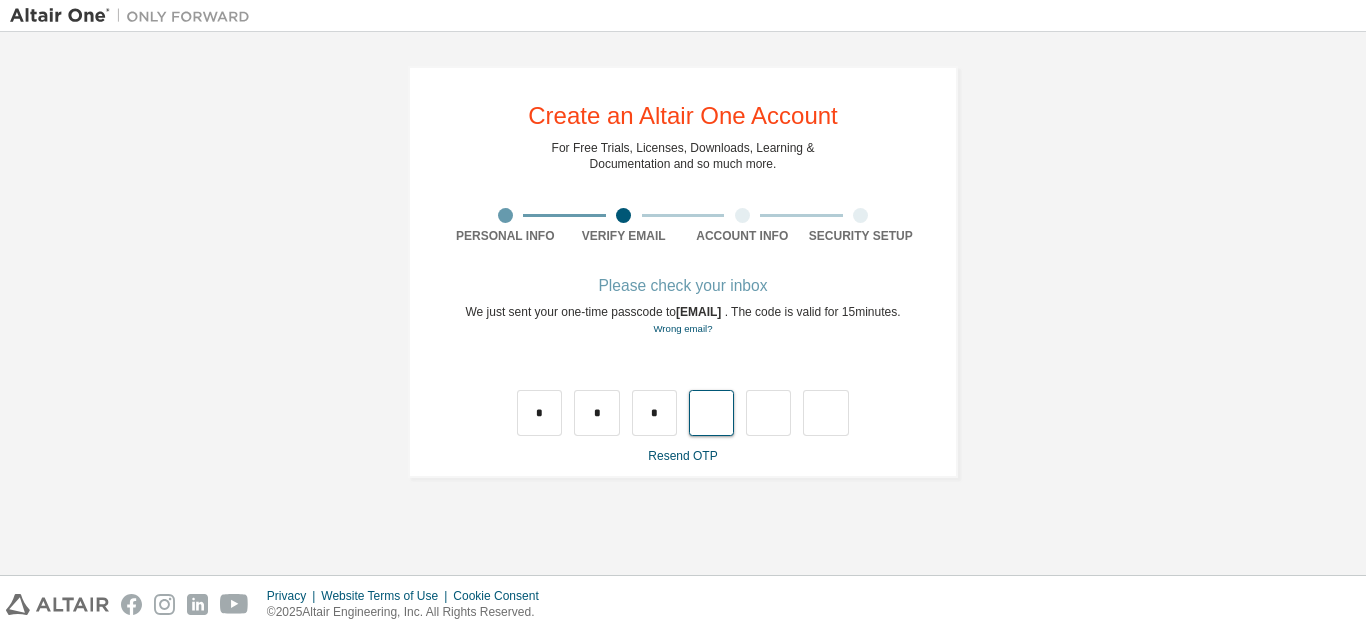 type on "*" 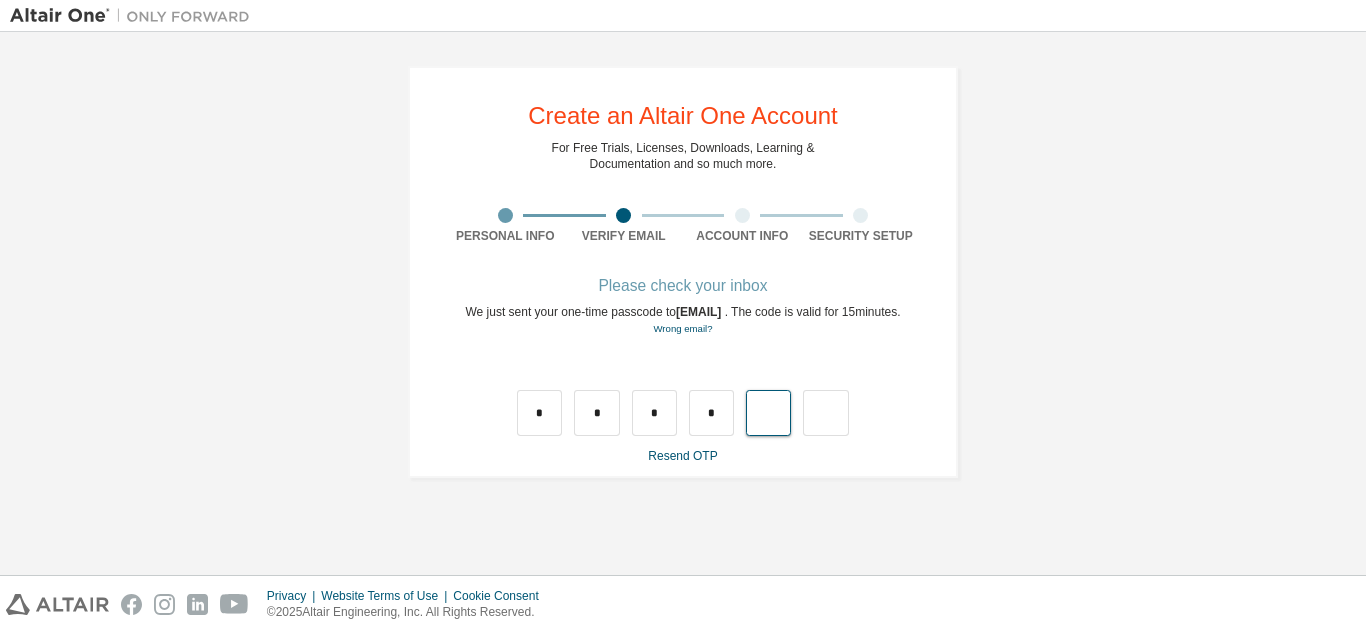 type on "*" 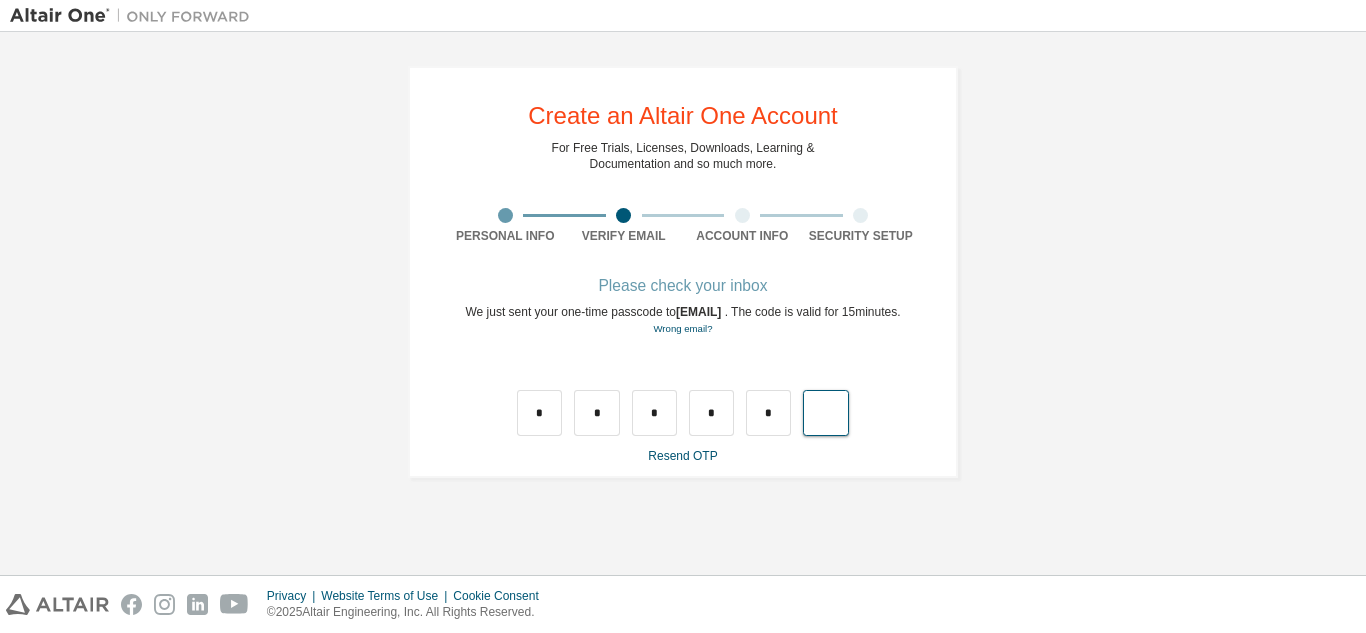 type on "*" 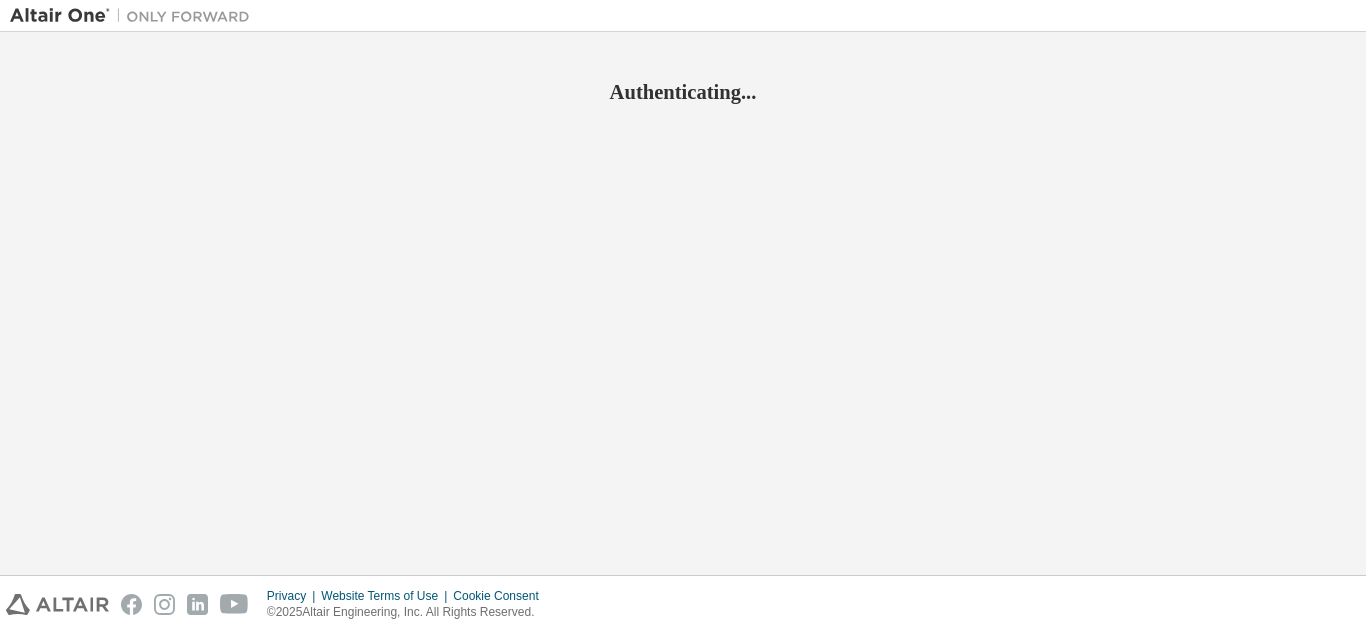 scroll, scrollTop: 0, scrollLeft: 0, axis: both 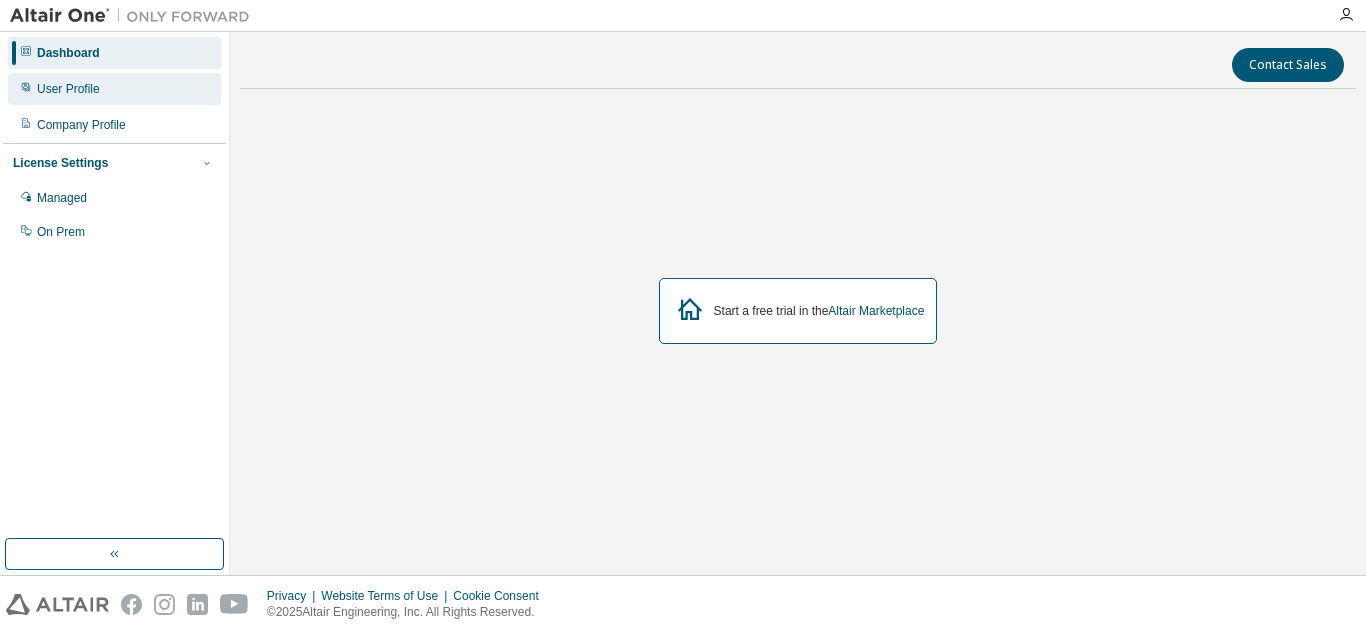 click on "User Profile" at bounding box center (114, 89) 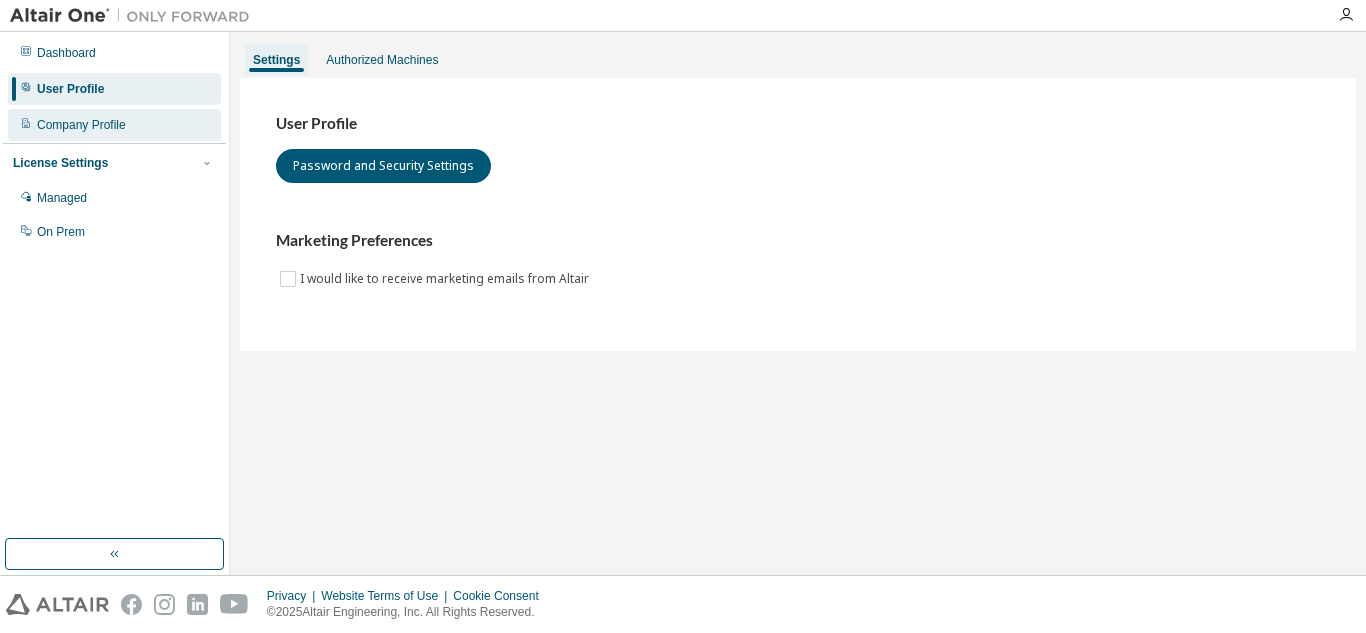 click on "Company Profile" at bounding box center (81, 125) 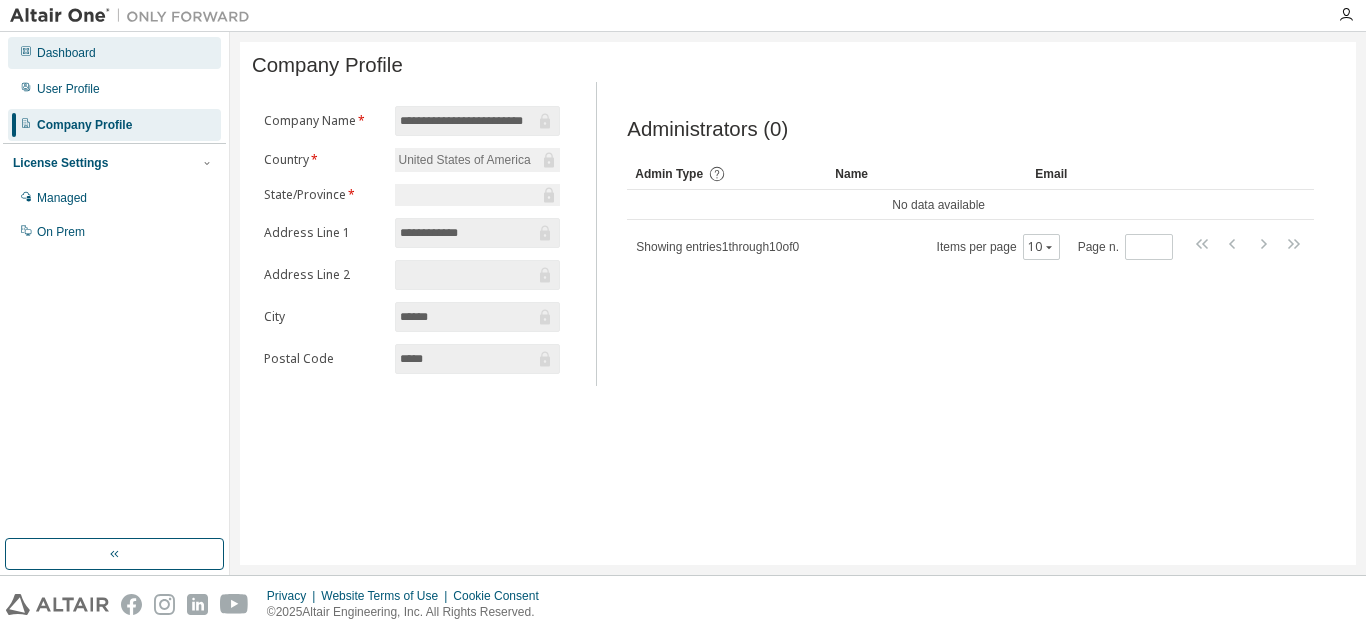 click on "Dashboard" at bounding box center (66, 53) 